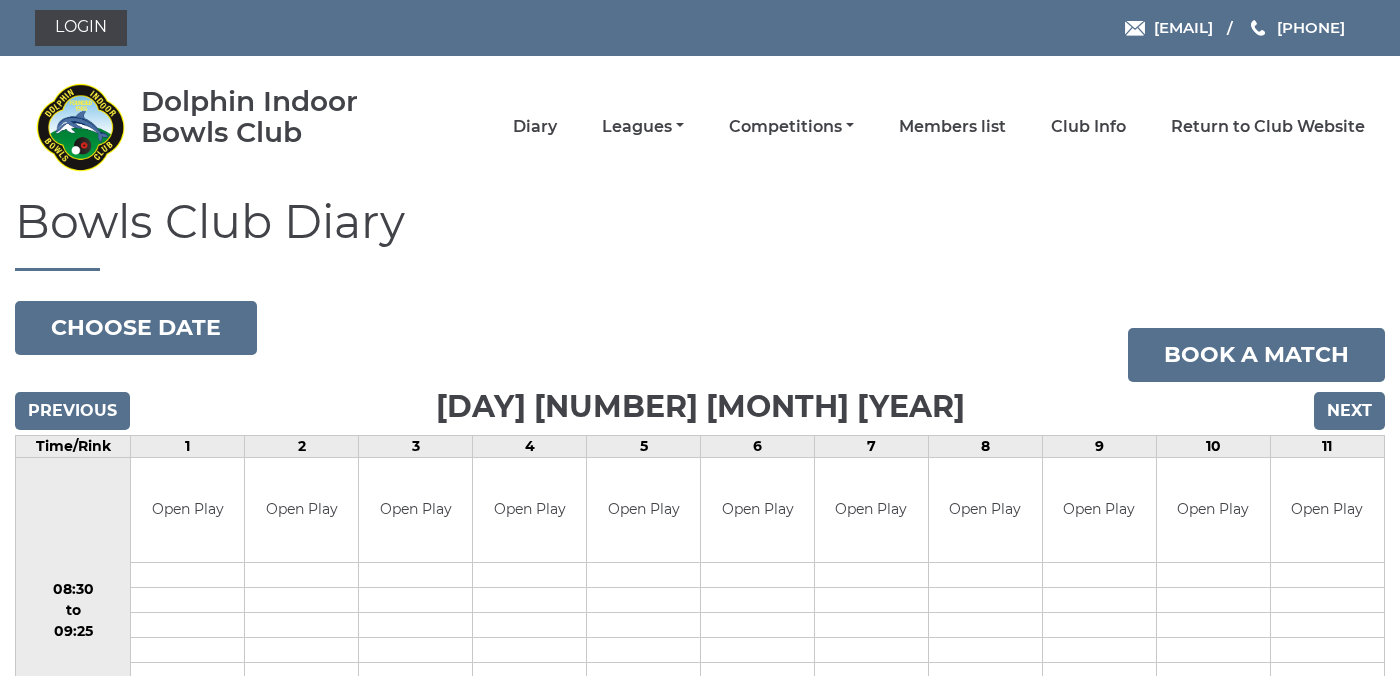 scroll, scrollTop: 0, scrollLeft: 0, axis: both 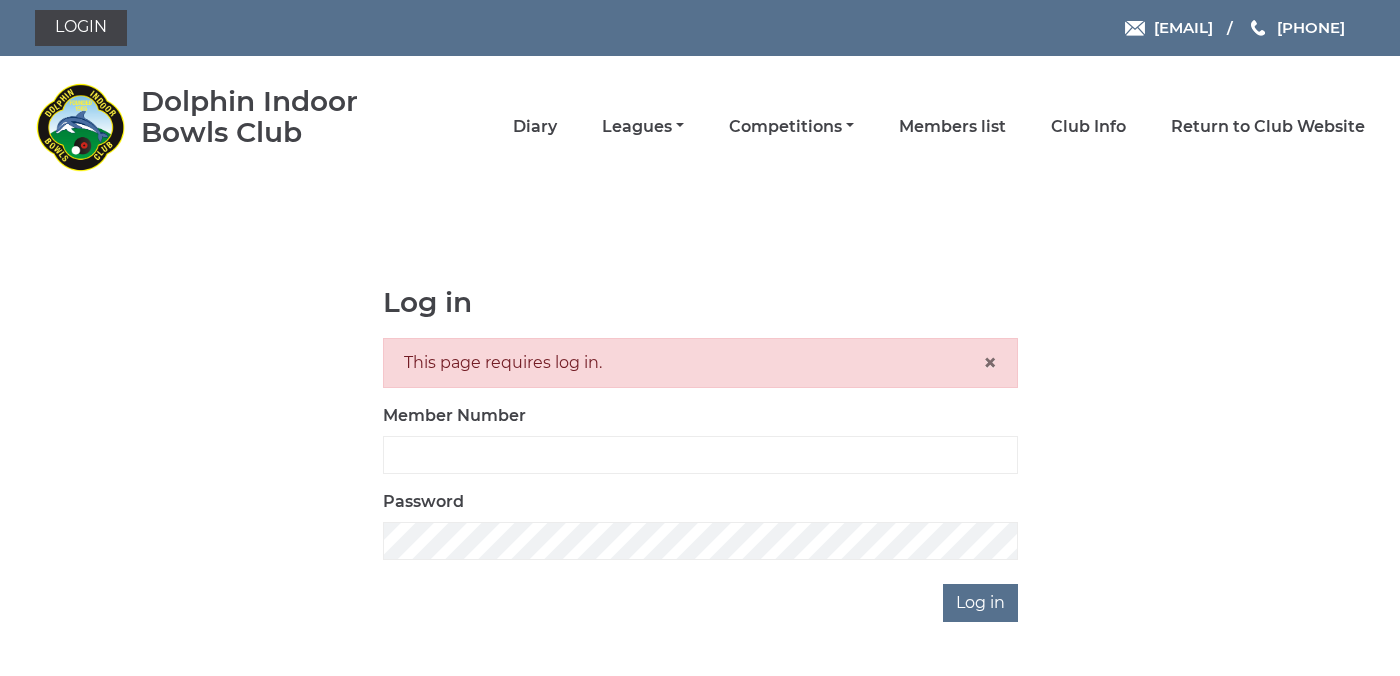 click on "Member Number" at bounding box center [700, 455] 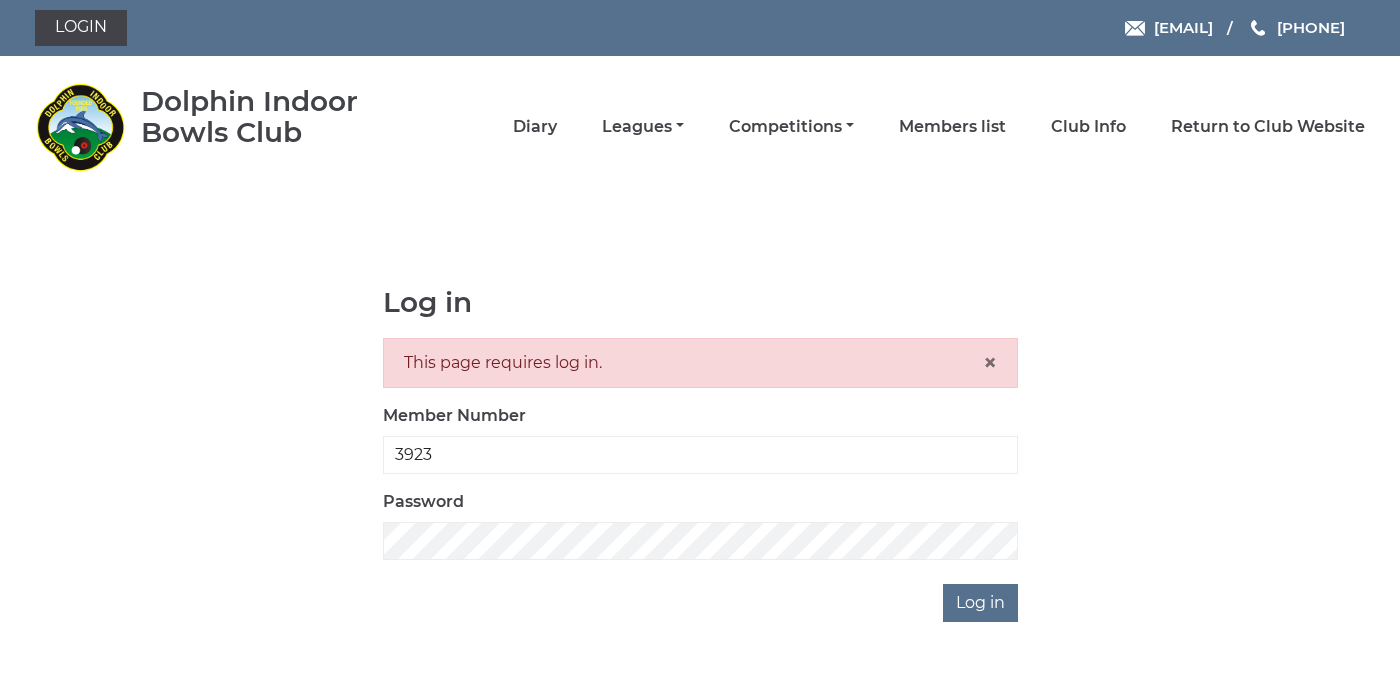type on "3923" 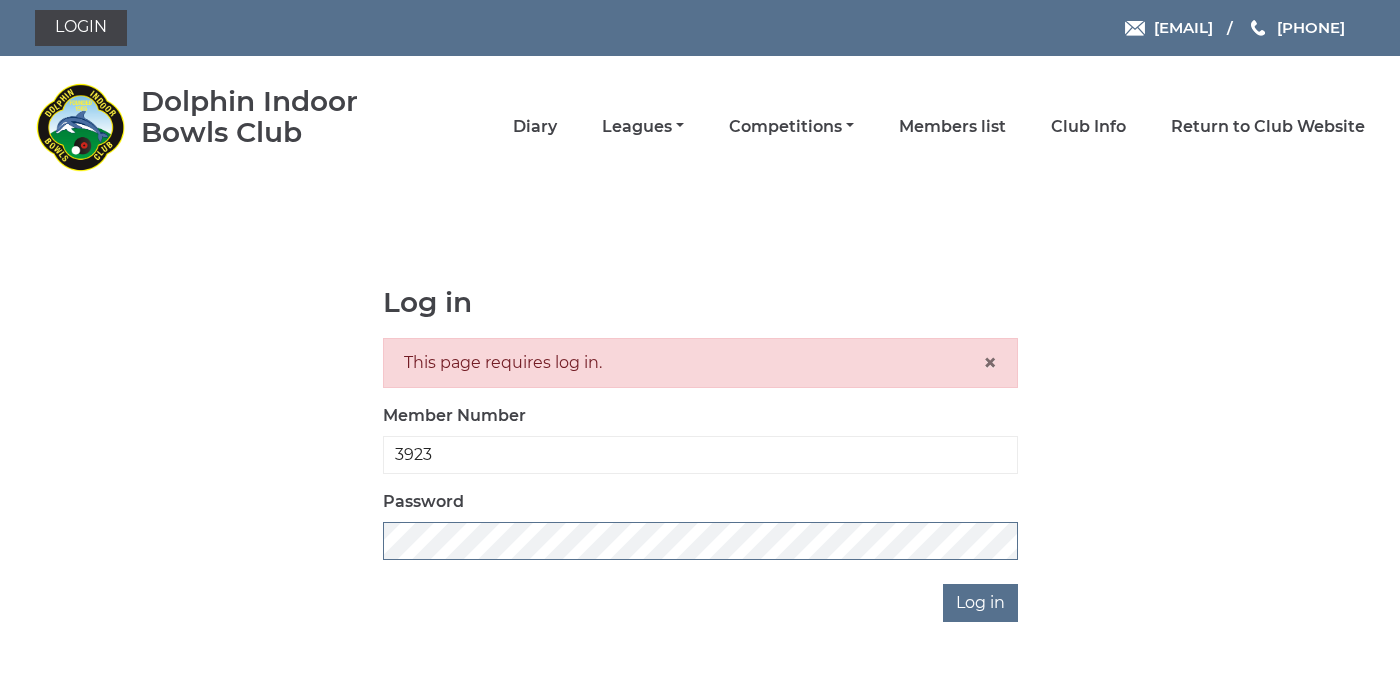 click on "Log in" at bounding box center [980, 603] 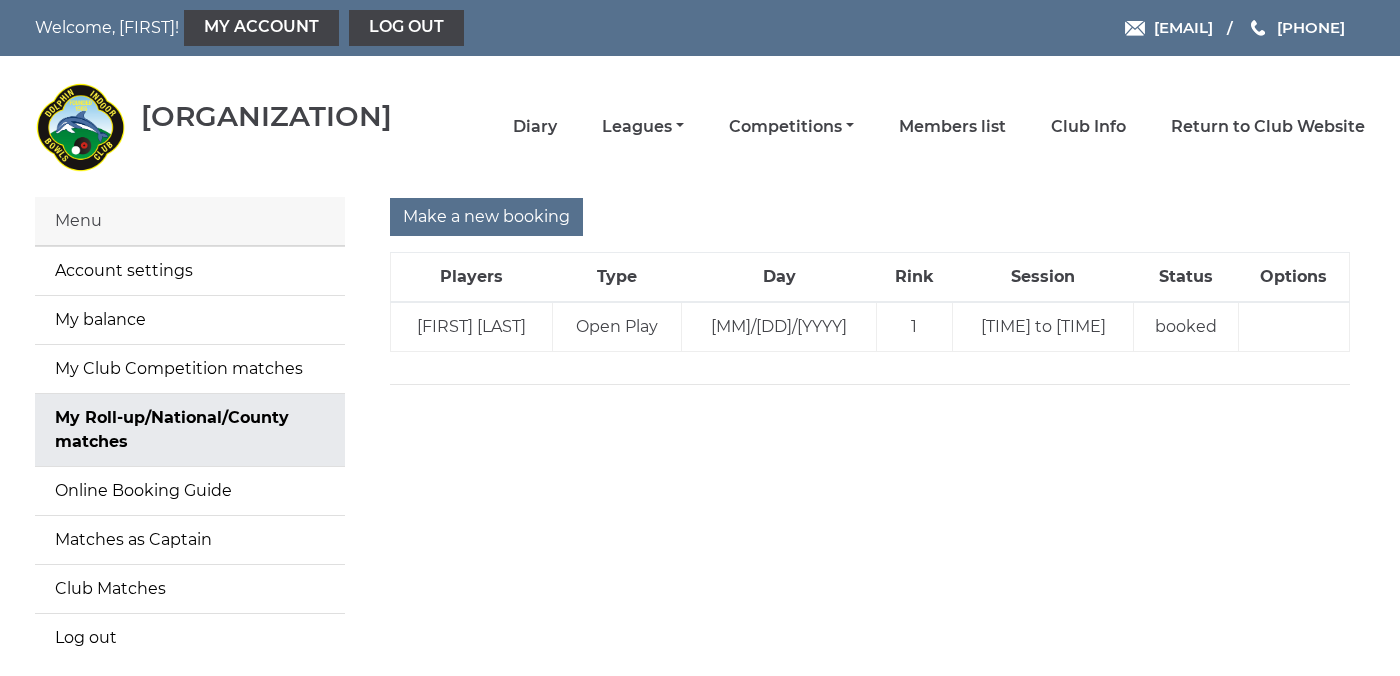 scroll, scrollTop: 0, scrollLeft: 0, axis: both 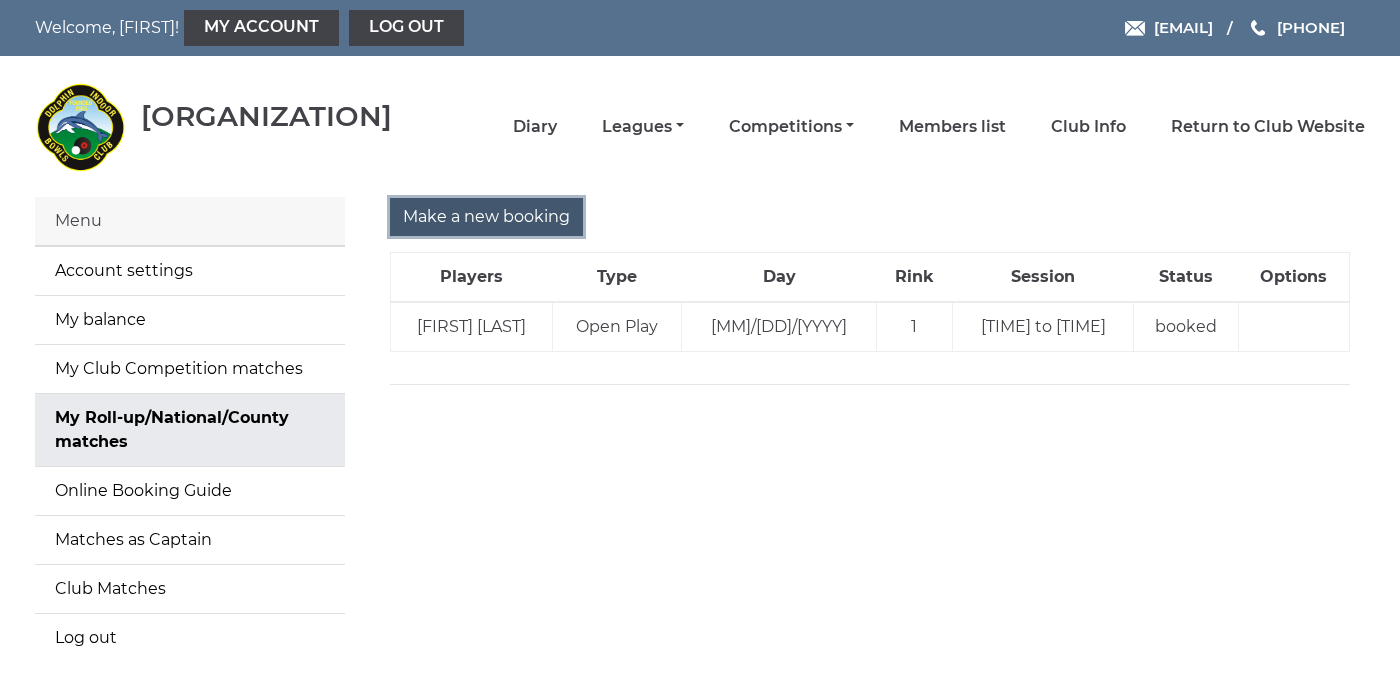 click on "Make a new booking" at bounding box center (486, 217) 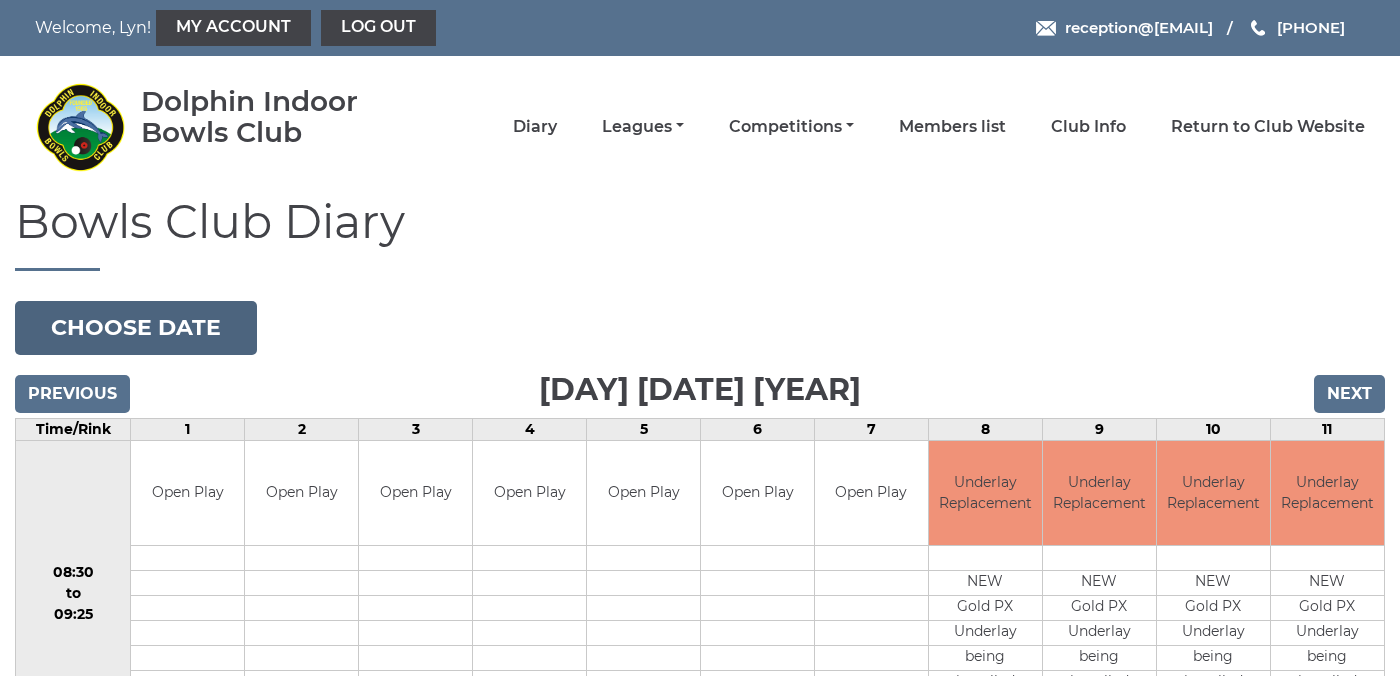 scroll, scrollTop: 0, scrollLeft: 0, axis: both 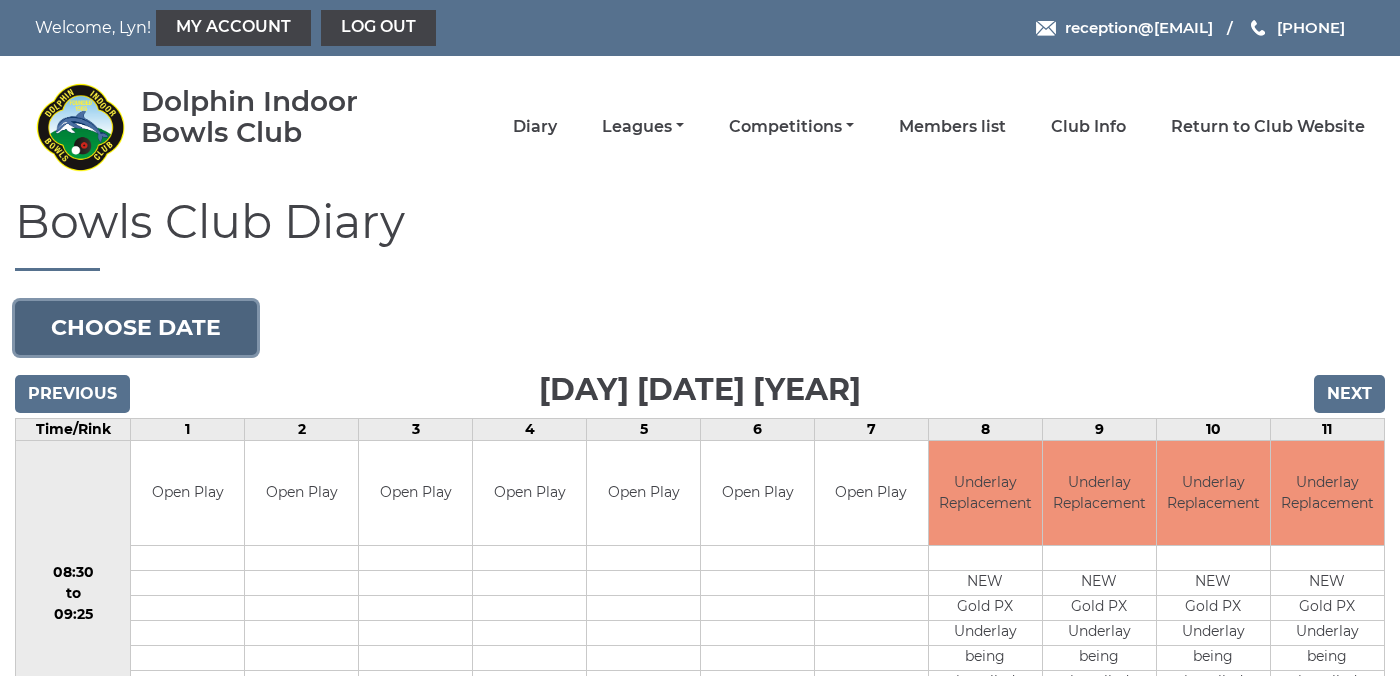 click on "Choose date" at bounding box center (136, 328) 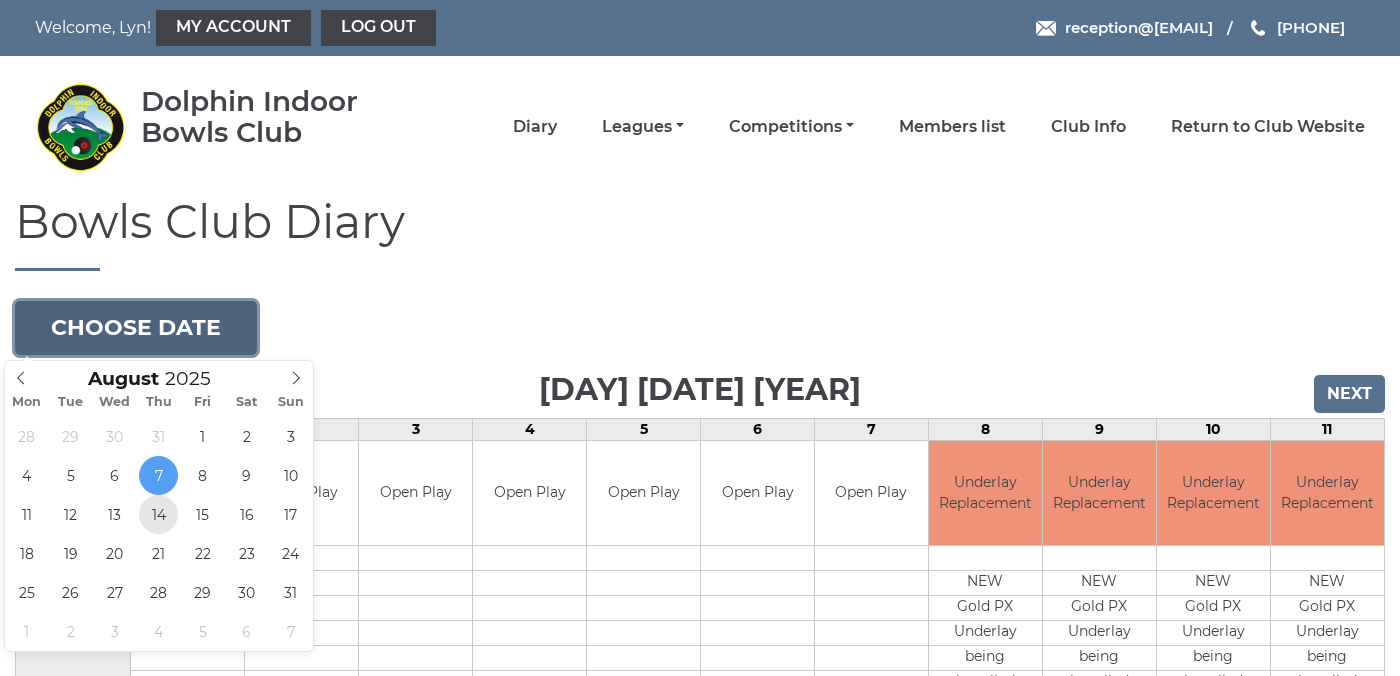 type on "2025-08-14" 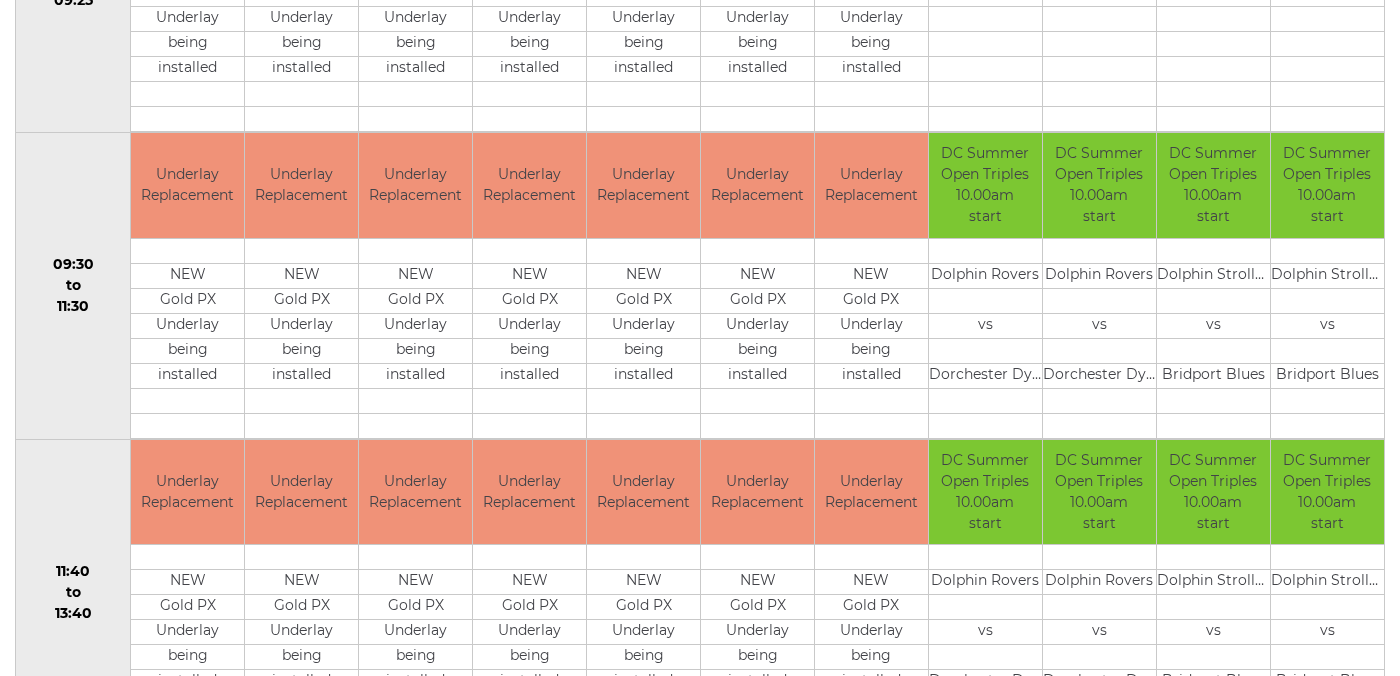 scroll, scrollTop: 0, scrollLeft: 0, axis: both 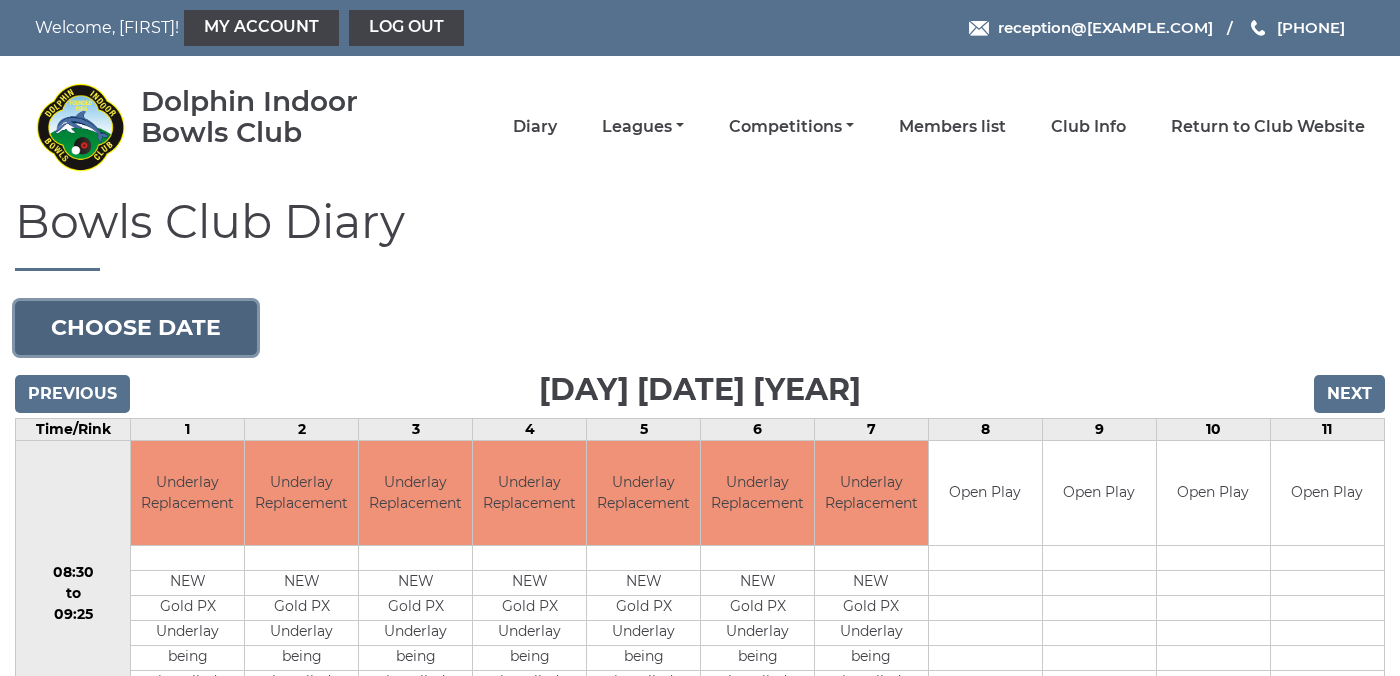 click on "Choose date" at bounding box center [136, 328] 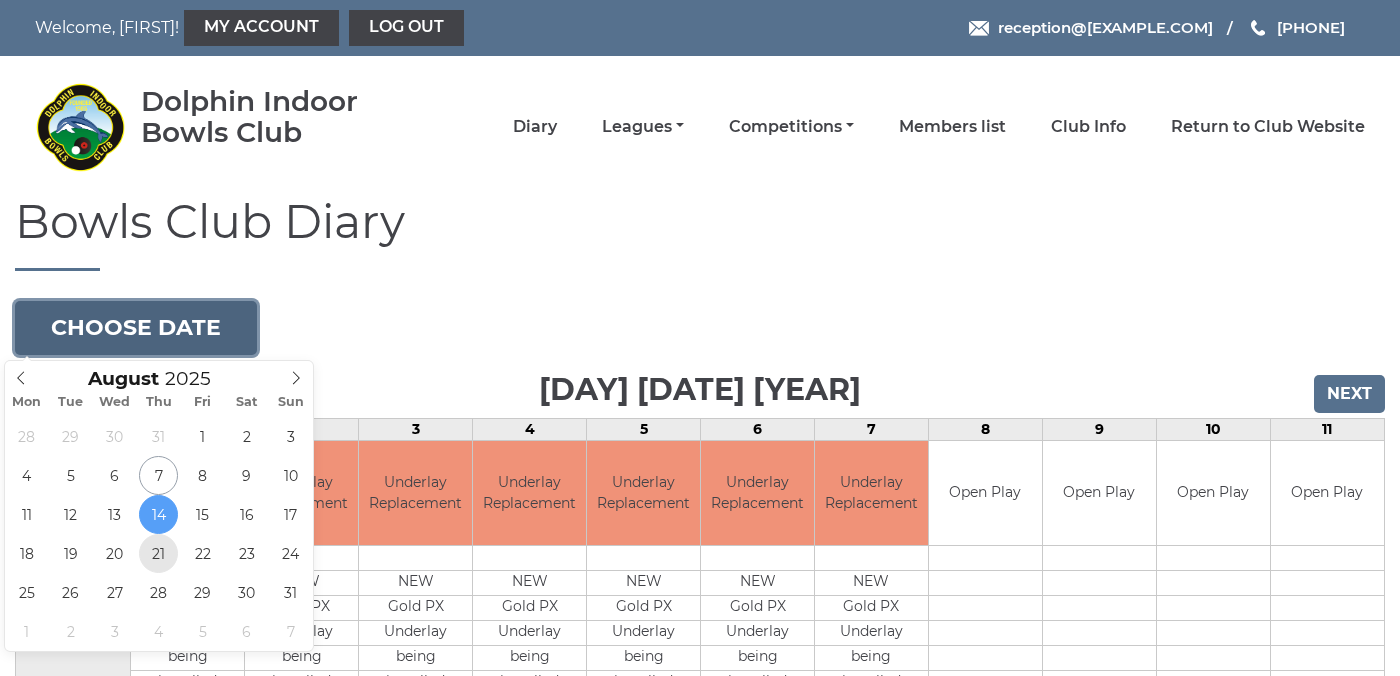 type on "[DATE]" 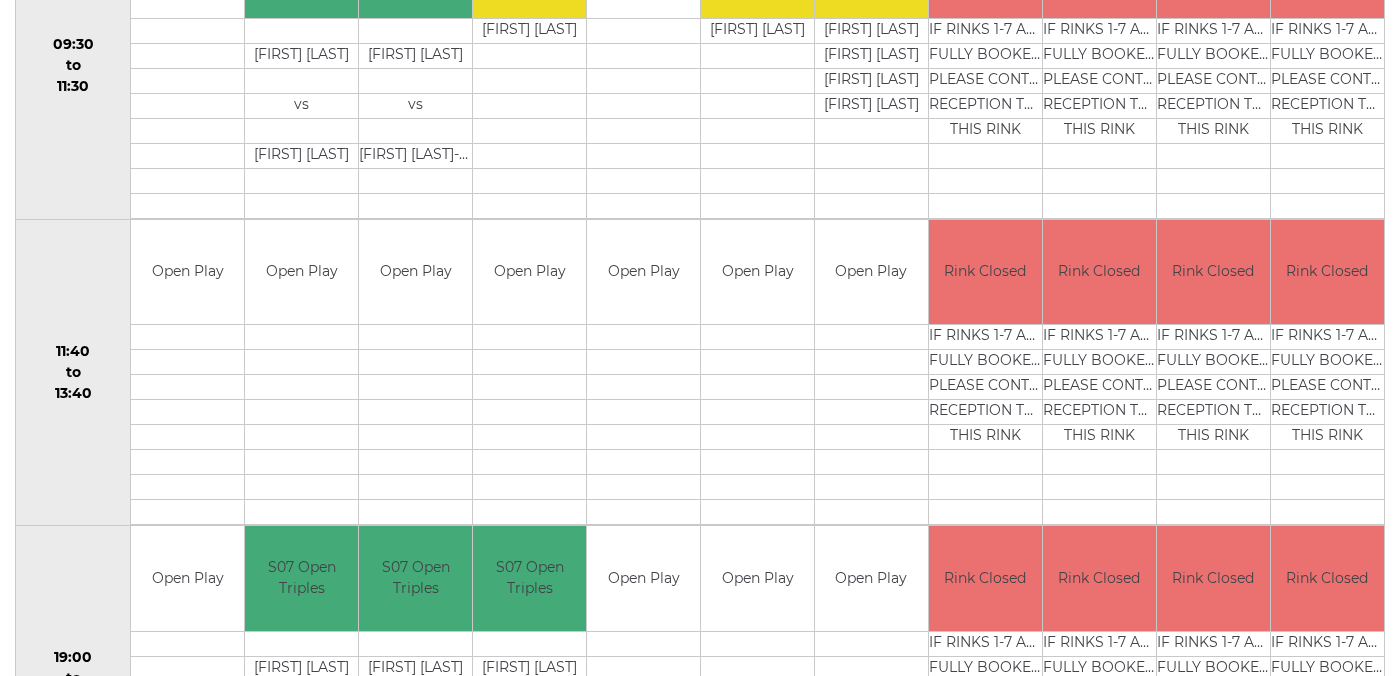 scroll, scrollTop: 846, scrollLeft: 0, axis: vertical 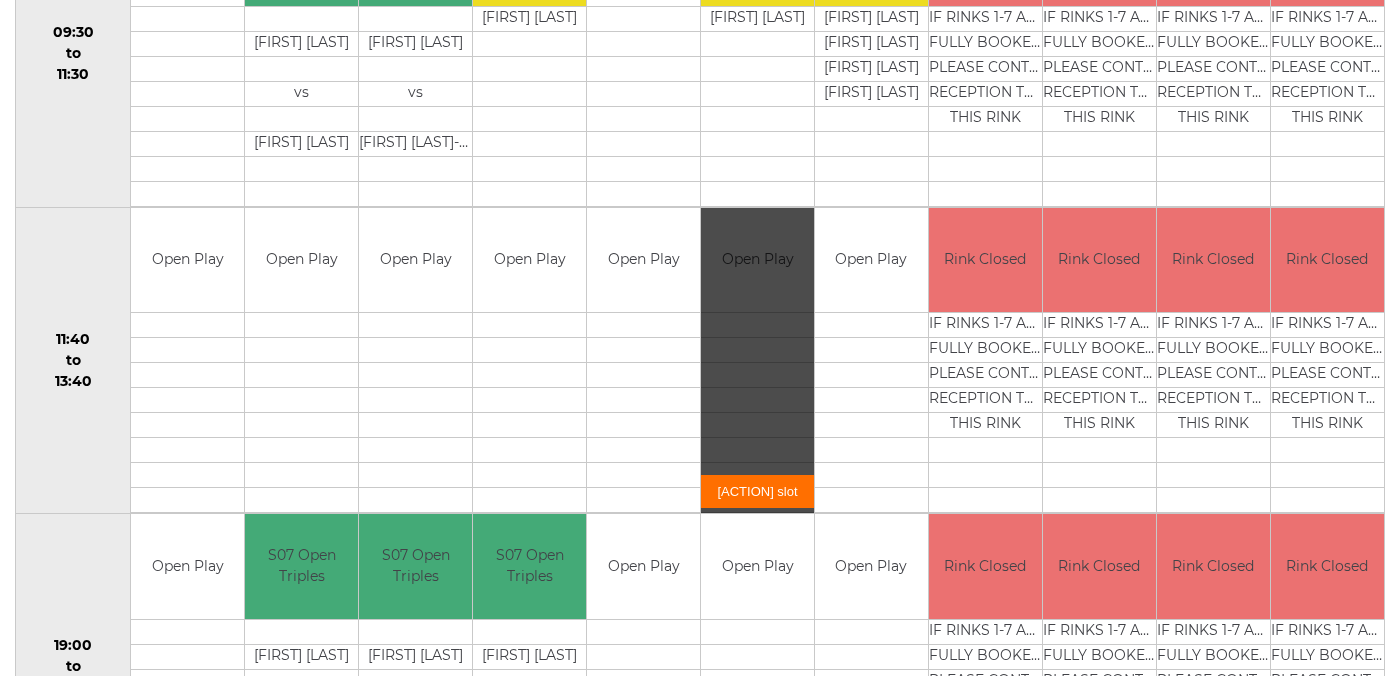 click on "[ACTION] slot" at bounding box center (757, 491) 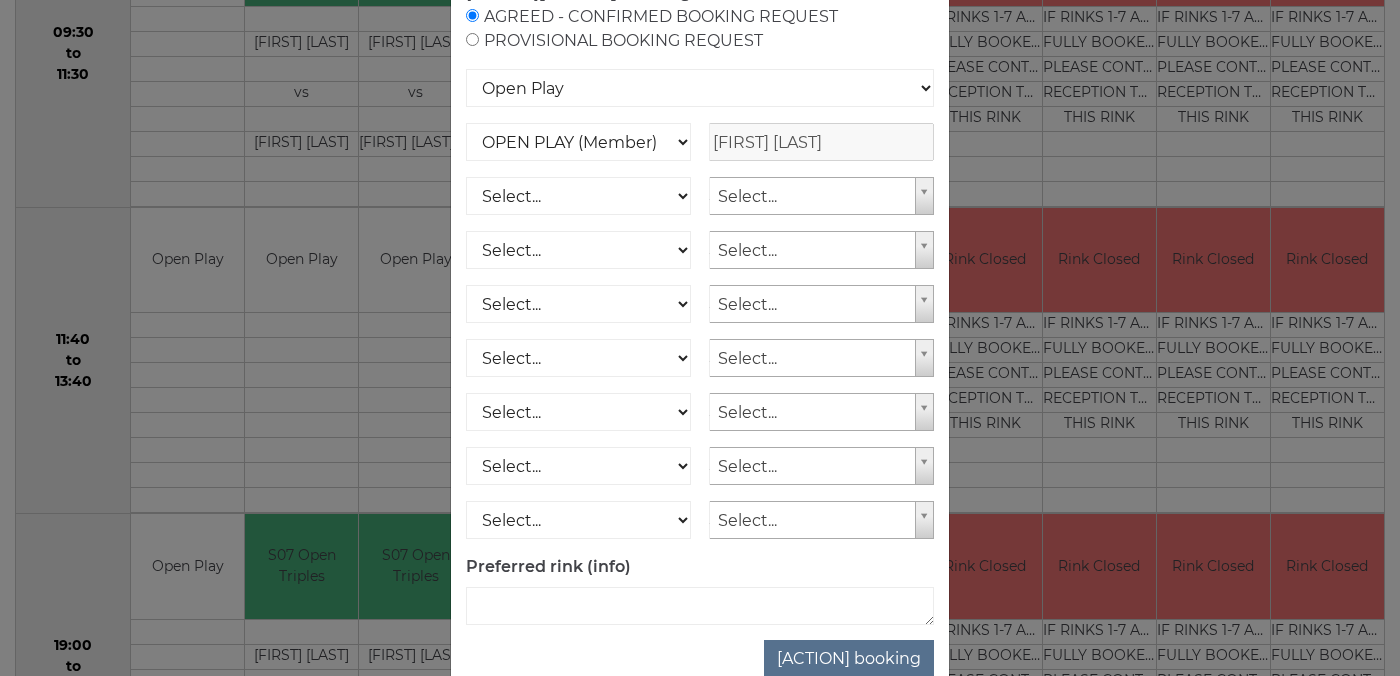 scroll, scrollTop: 252, scrollLeft: 0, axis: vertical 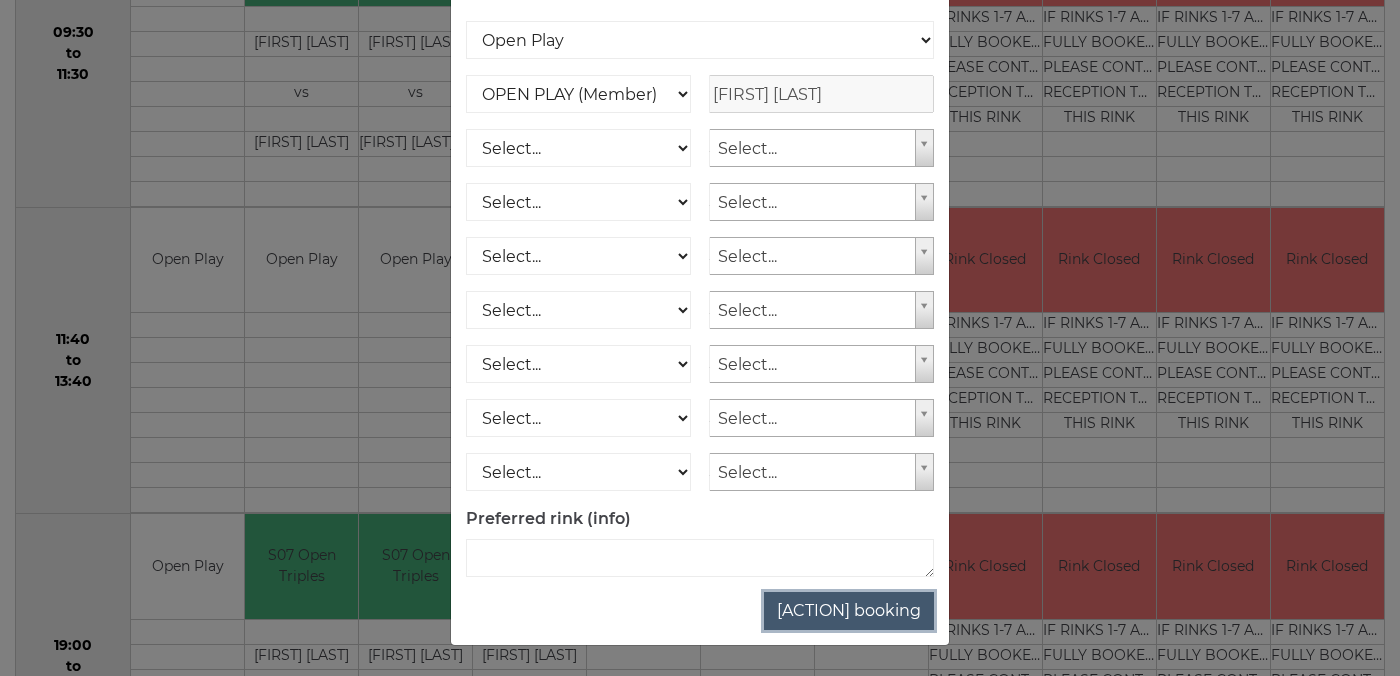 click on "Submit booking" at bounding box center (849, 611) 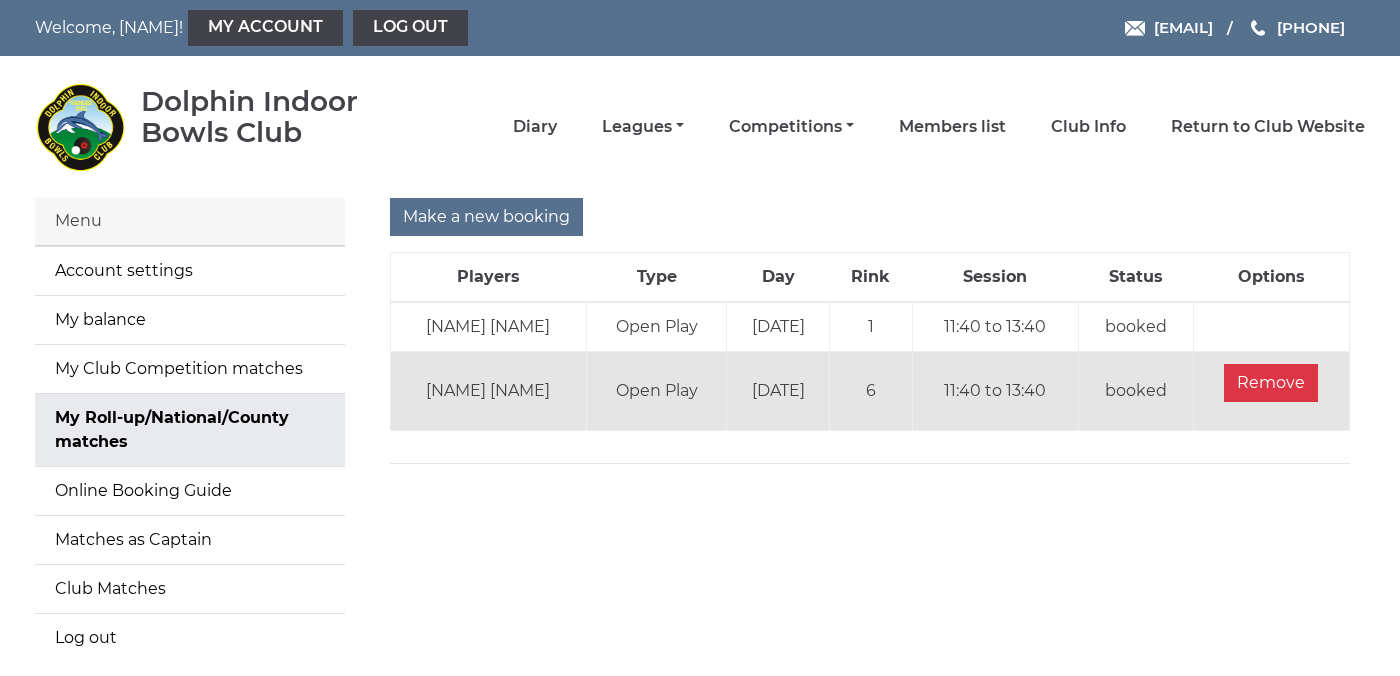 scroll, scrollTop: 0, scrollLeft: 0, axis: both 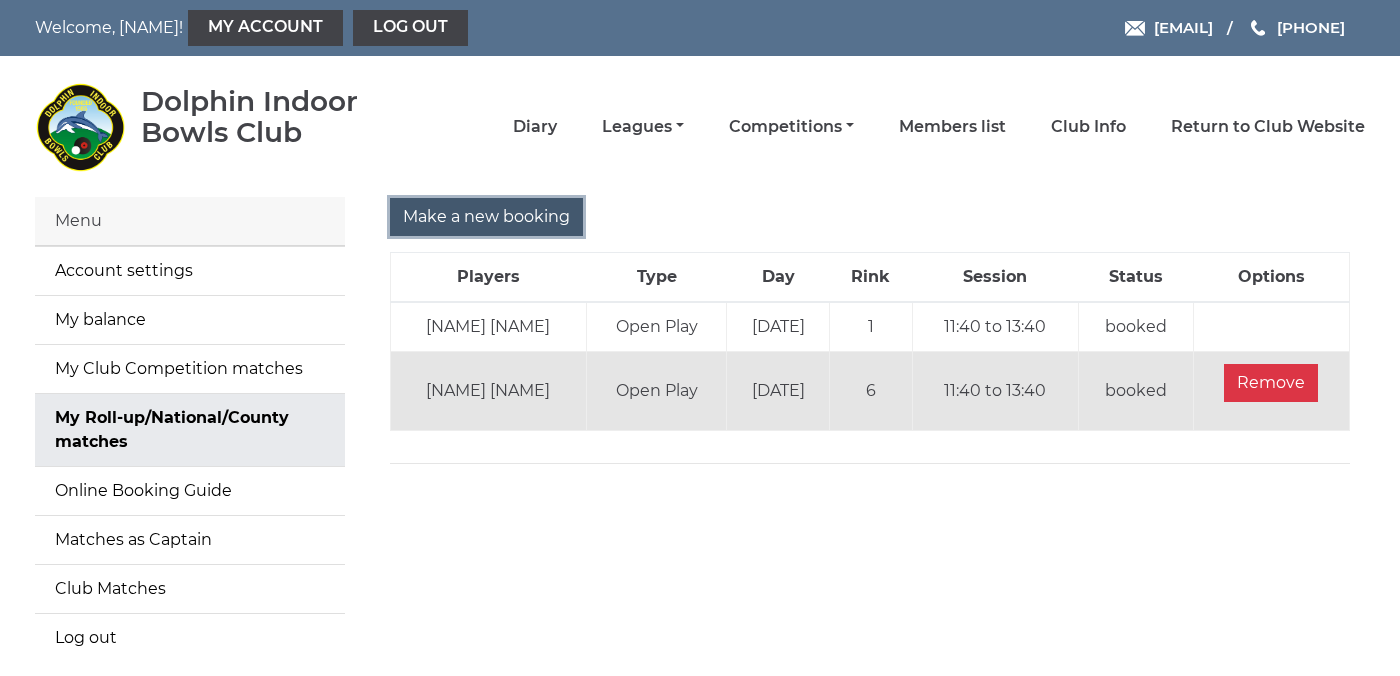 click on "Make a new booking" at bounding box center (486, 217) 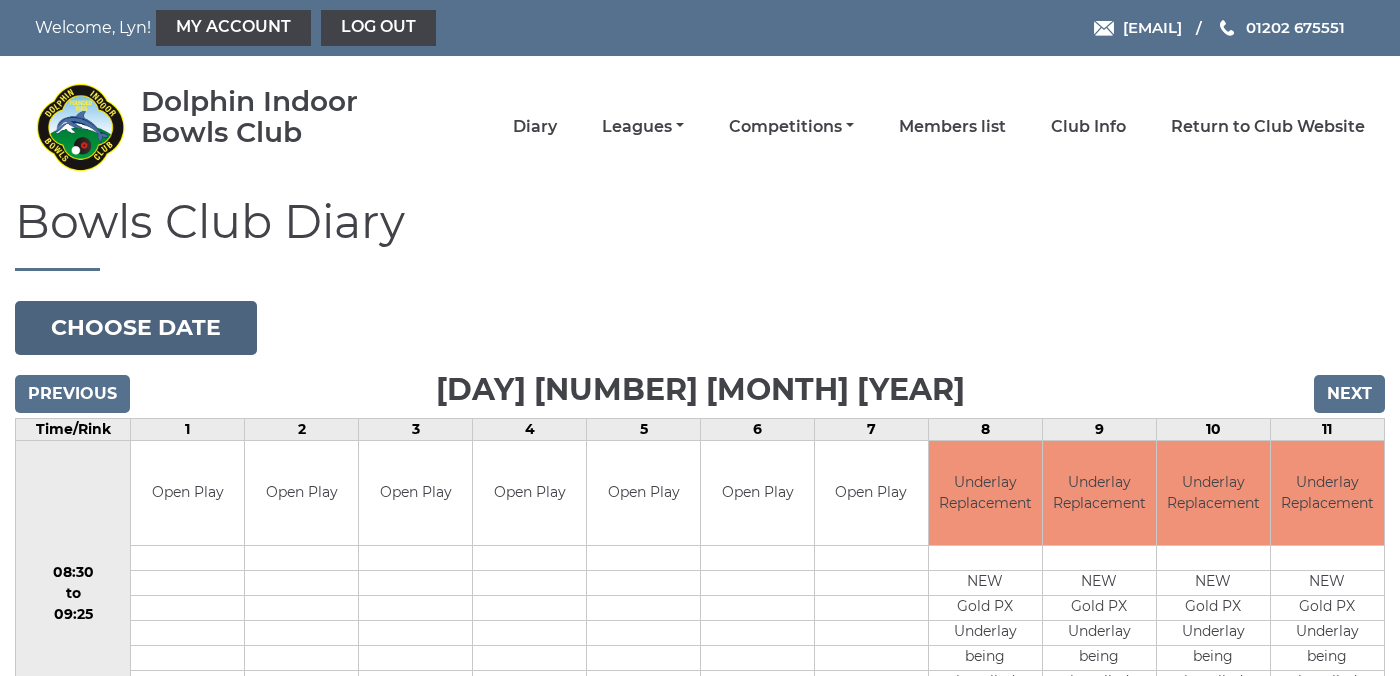 scroll, scrollTop: 0, scrollLeft: 0, axis: both 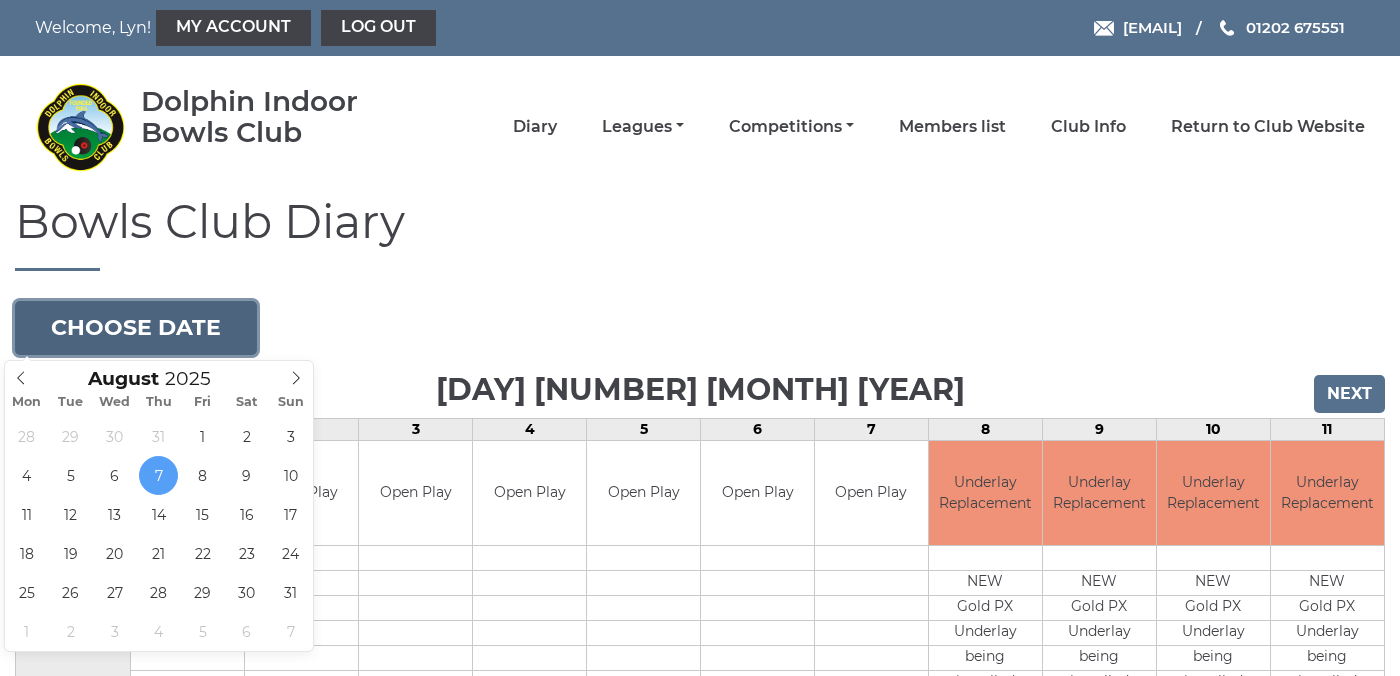 click on "Choose date" at bounding box center (136, 328) 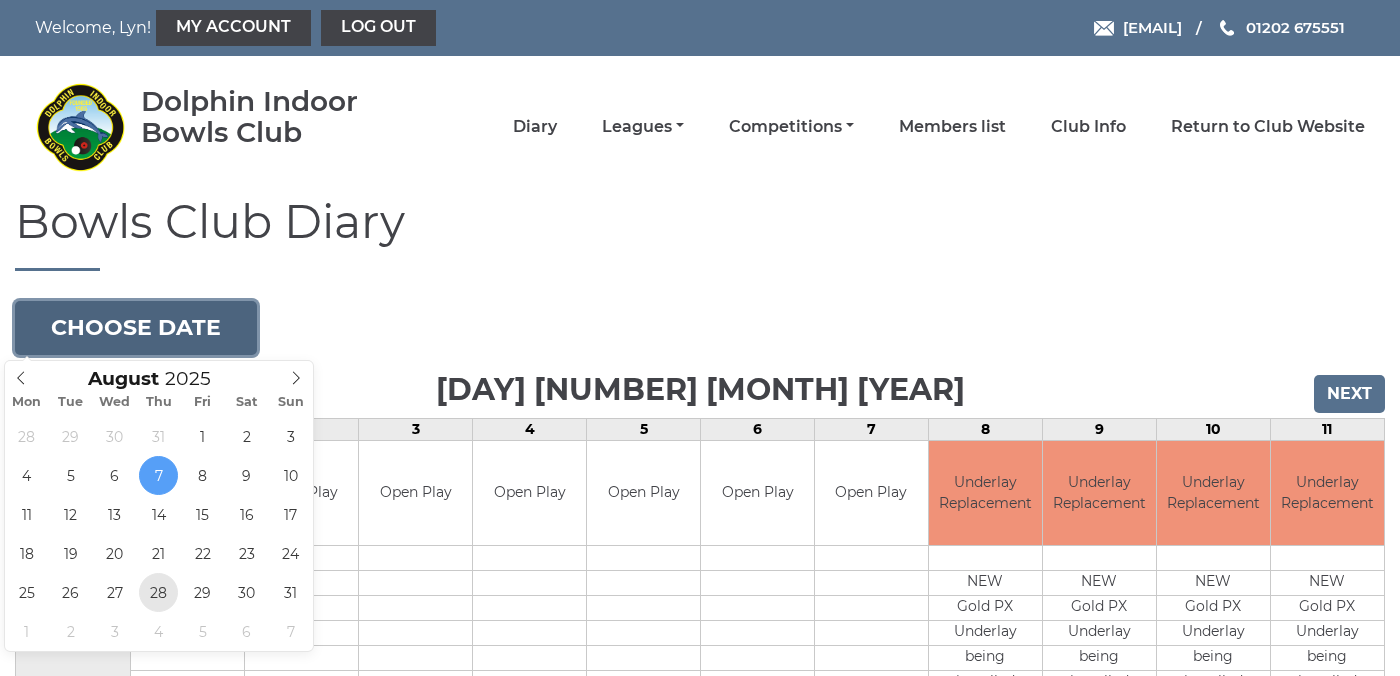 type on "[DATE]" 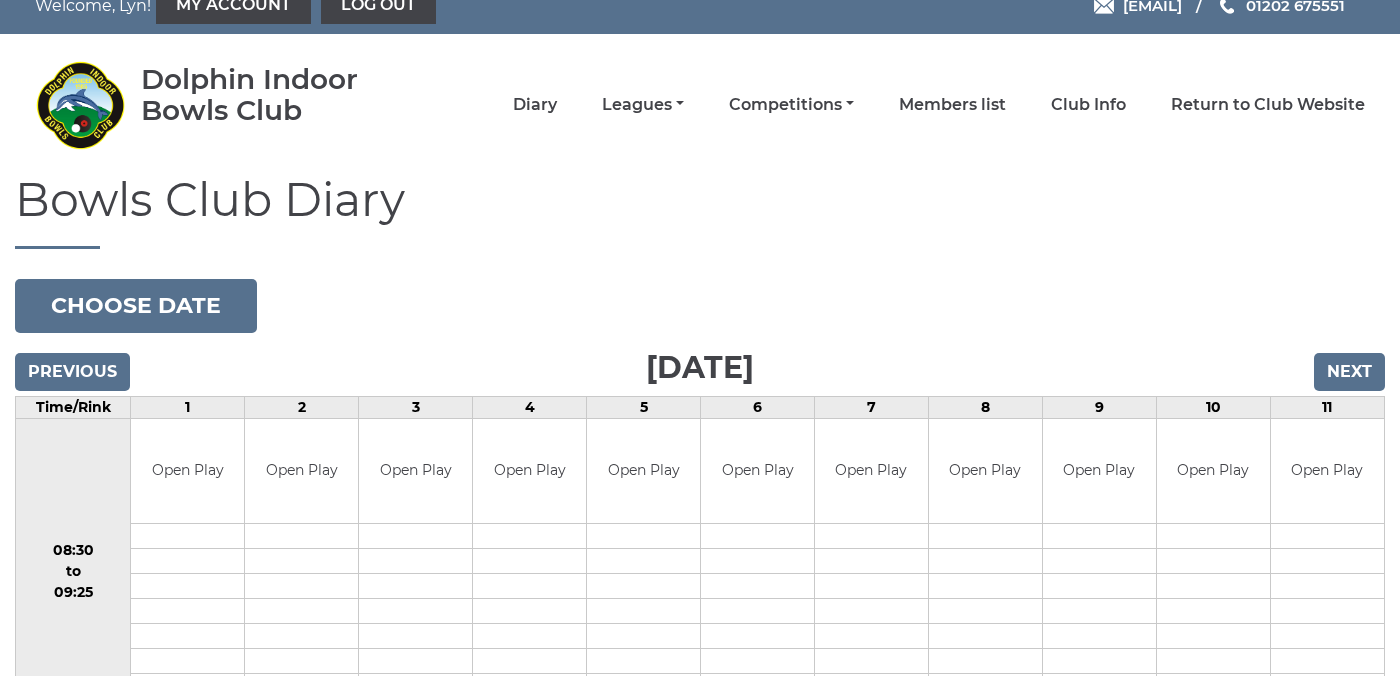 scroll, scrollTop: 0, scrollLeft: 0, axis: both 